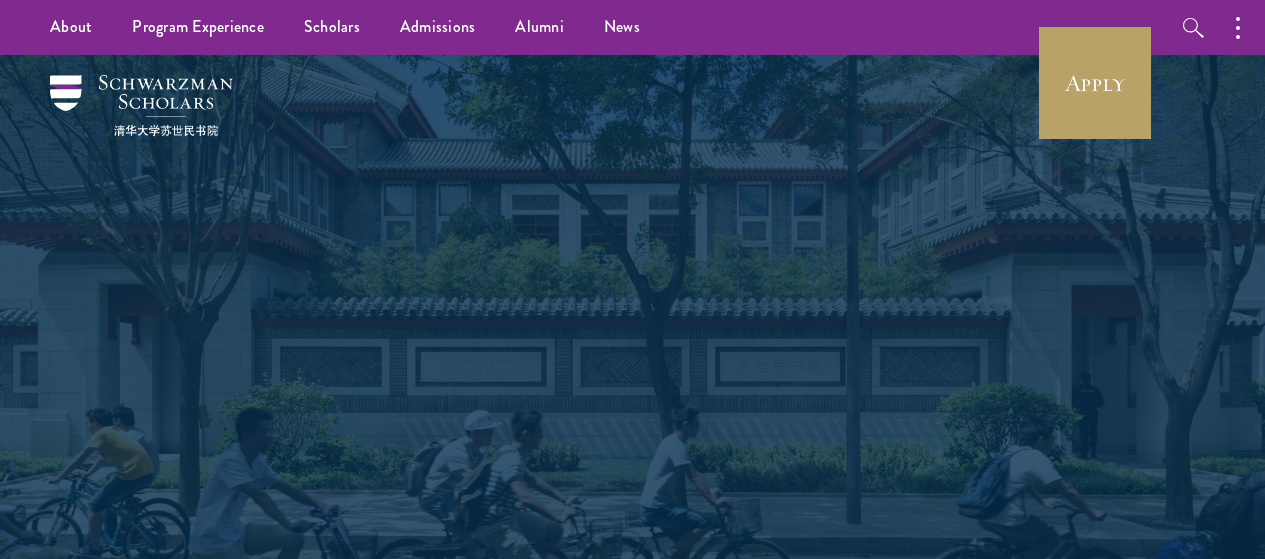 scroll, scrollTop: 0, scrollLeft: 0, axis: both 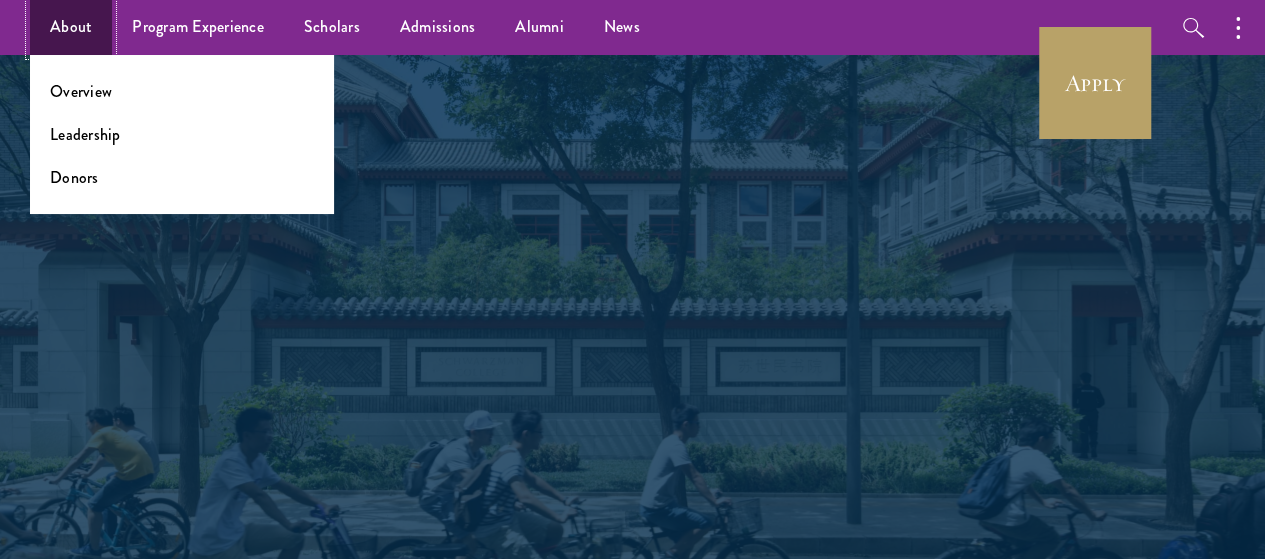 click on "About" at bounding box center (71, 27) 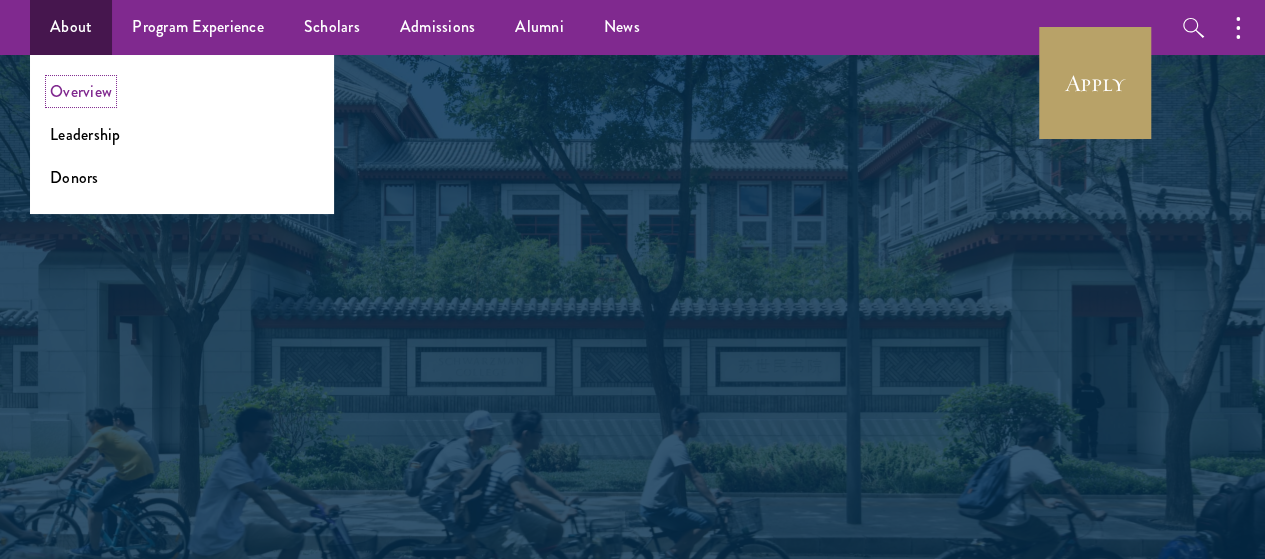 click on "Overview" at bounding box center [81, 91] 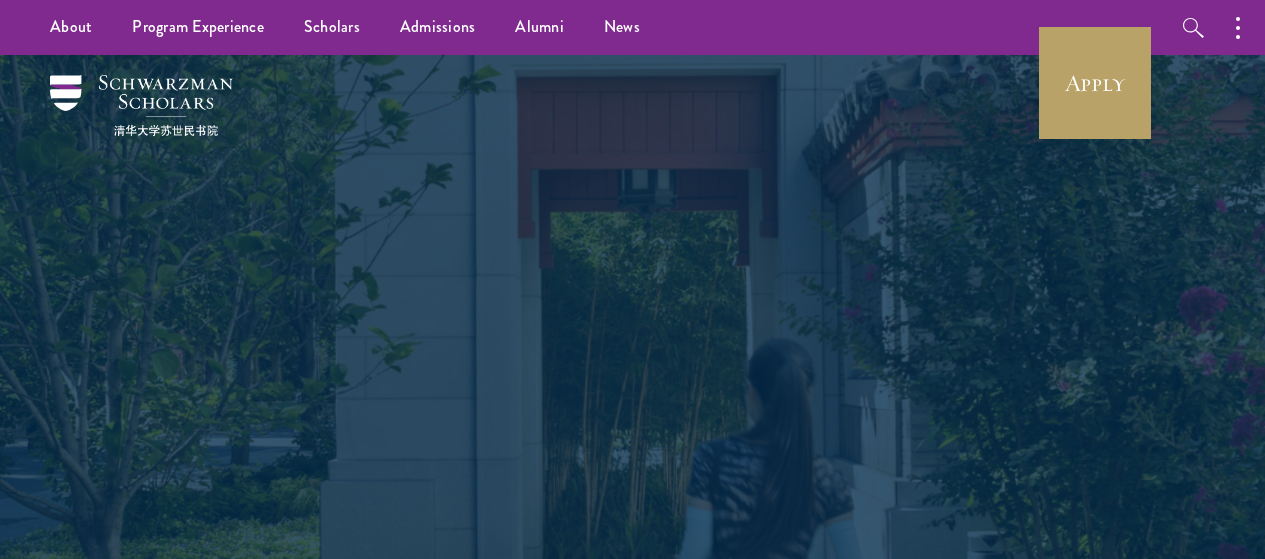 scroll, scrollTop: 0, scrollLeft: 0, axis: both 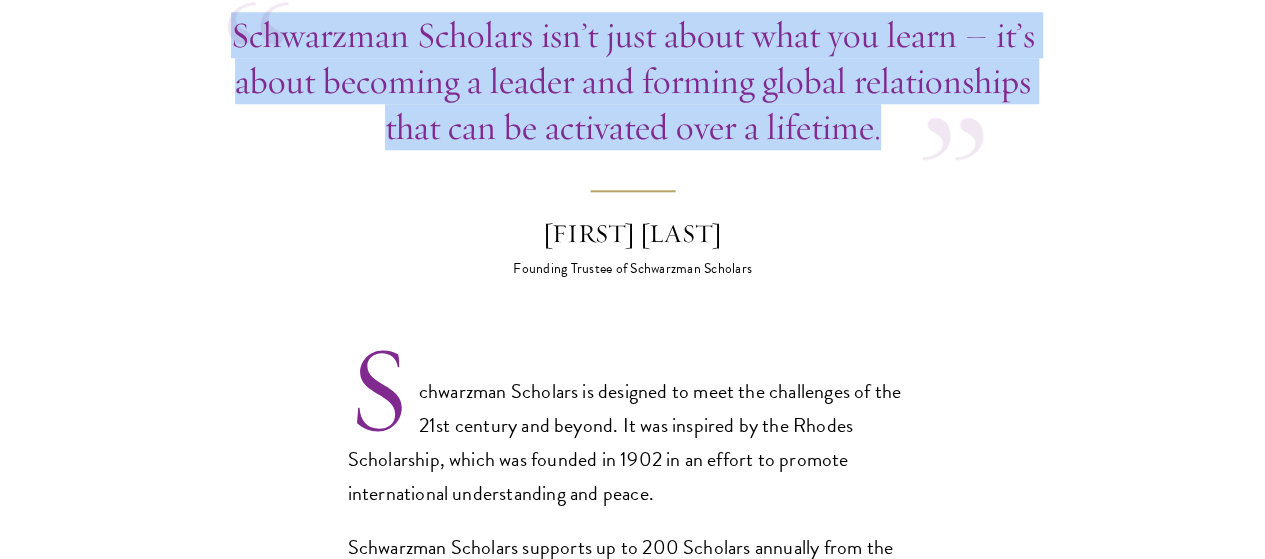 drag, startPoint x: 239, startPoint y: 87, endPoint x: 850, endPoint y: 266, distance: 636.6805 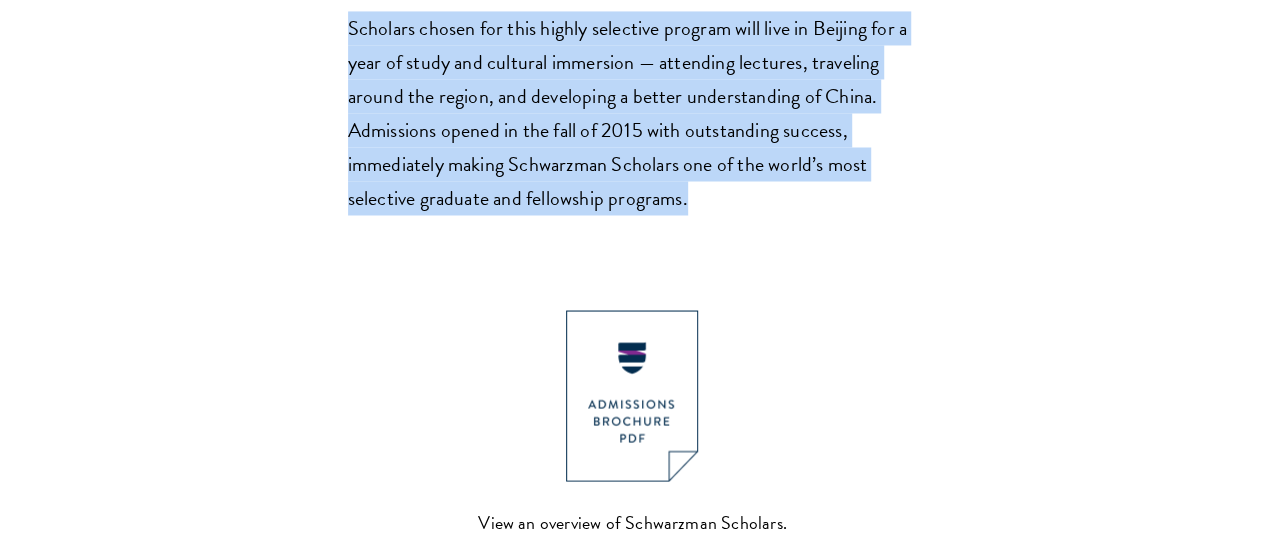 scroll, scrollTop: 1717, scrollLeft: 0, axis: vertical 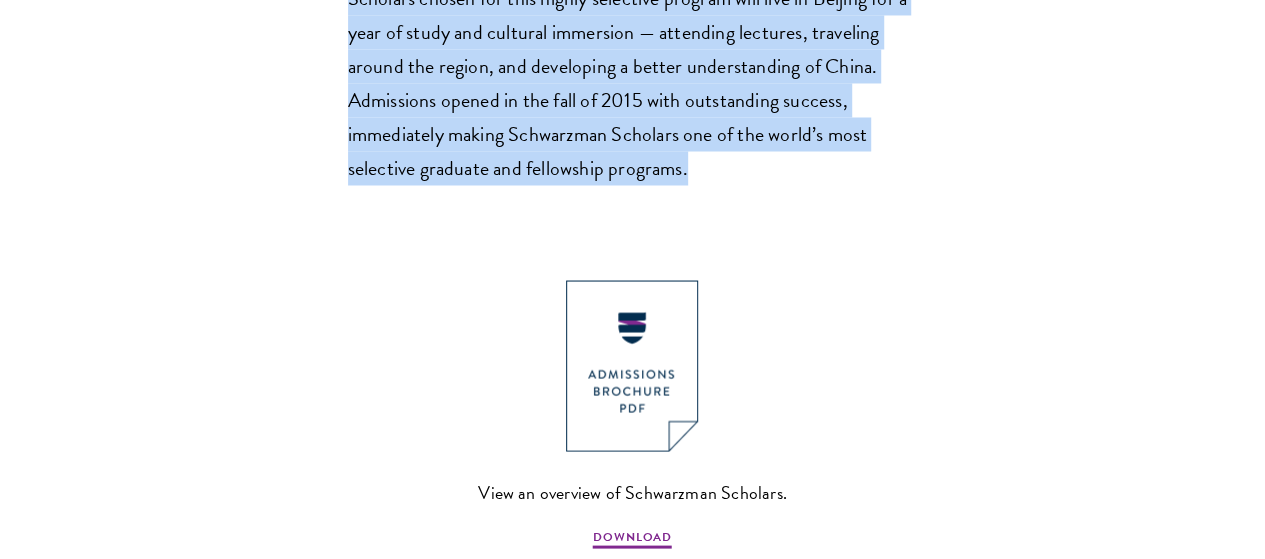 drag, startPoint x: 372, startPoint y: 40, endPoint x: 602, endPoint y: 377, distance: 408.00613 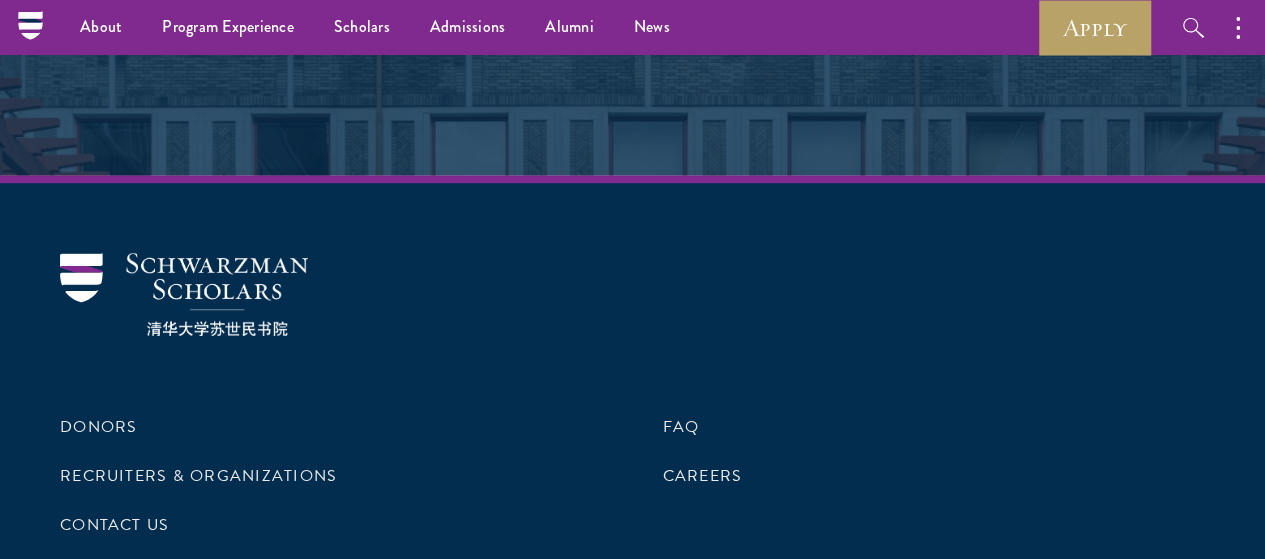 scroll, scrollTop: 7590, scrollLeft: 0, axis: vertical 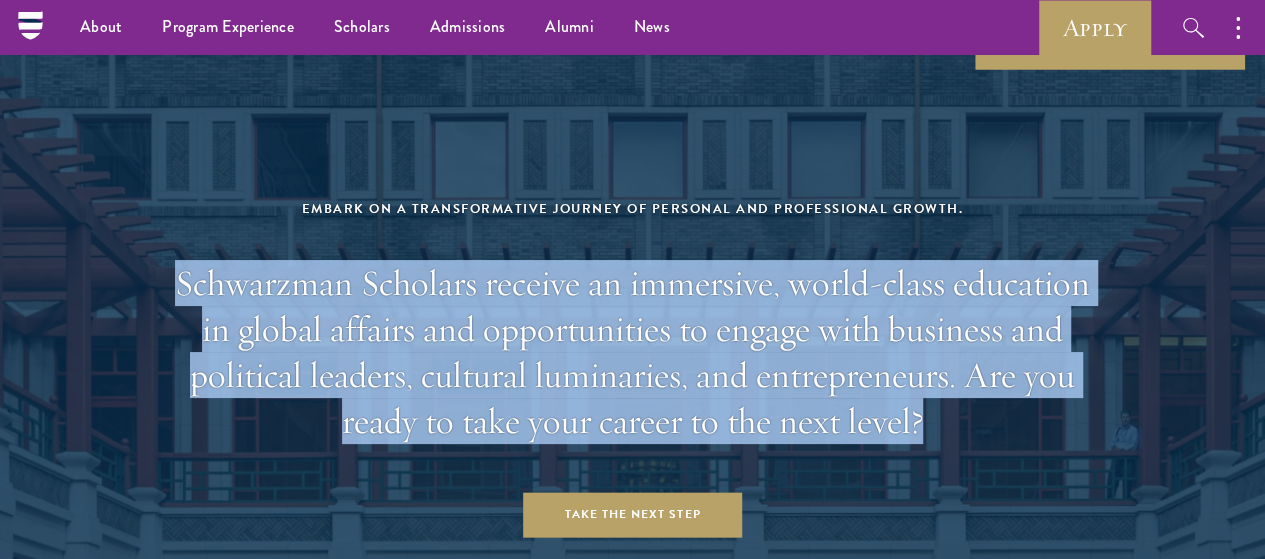 drag, startPoint x: 200, startPoint y: 299, endPoint x: 902, endPoint y: 512, distance: 733.6028 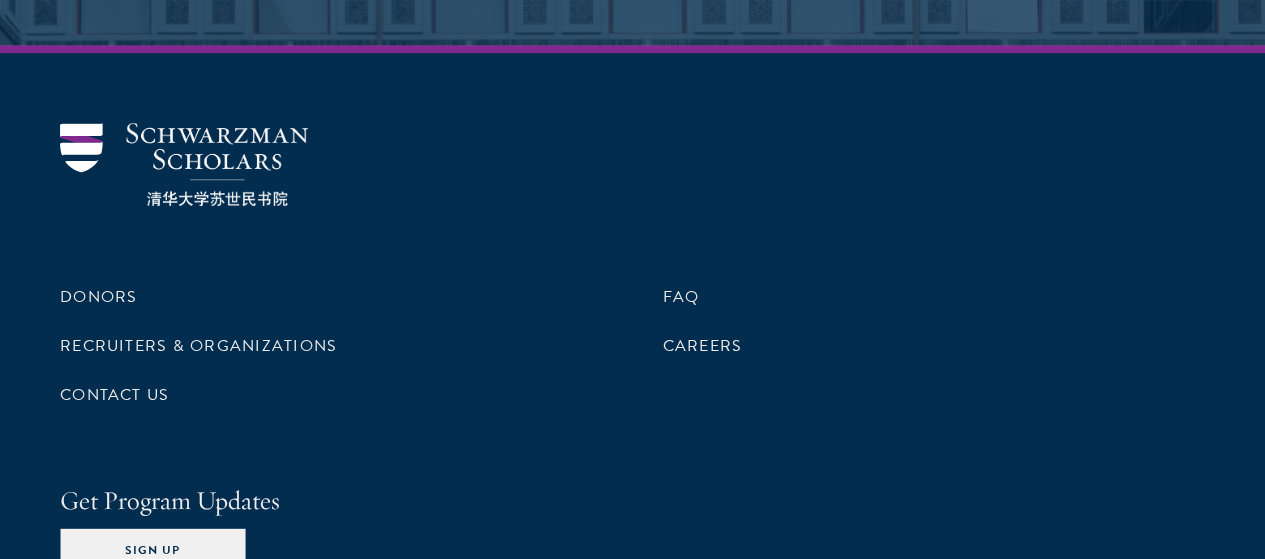 scroll, scrollTop: 8239, scrollLeft: 0, axis: vertical 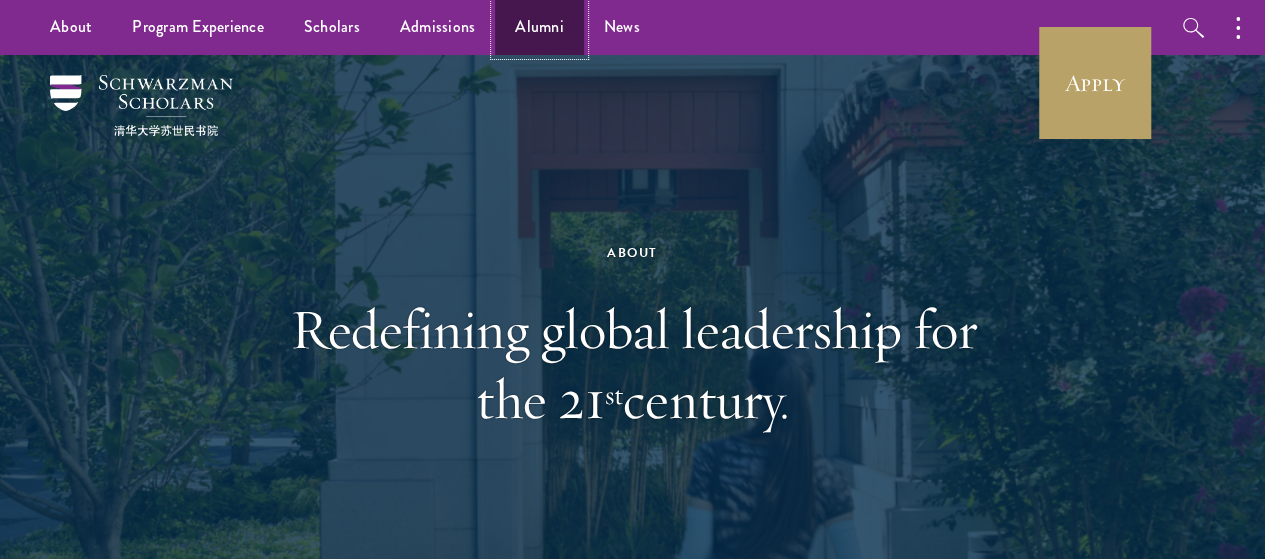 click on "Alumni" at bounding box center (539, 27) 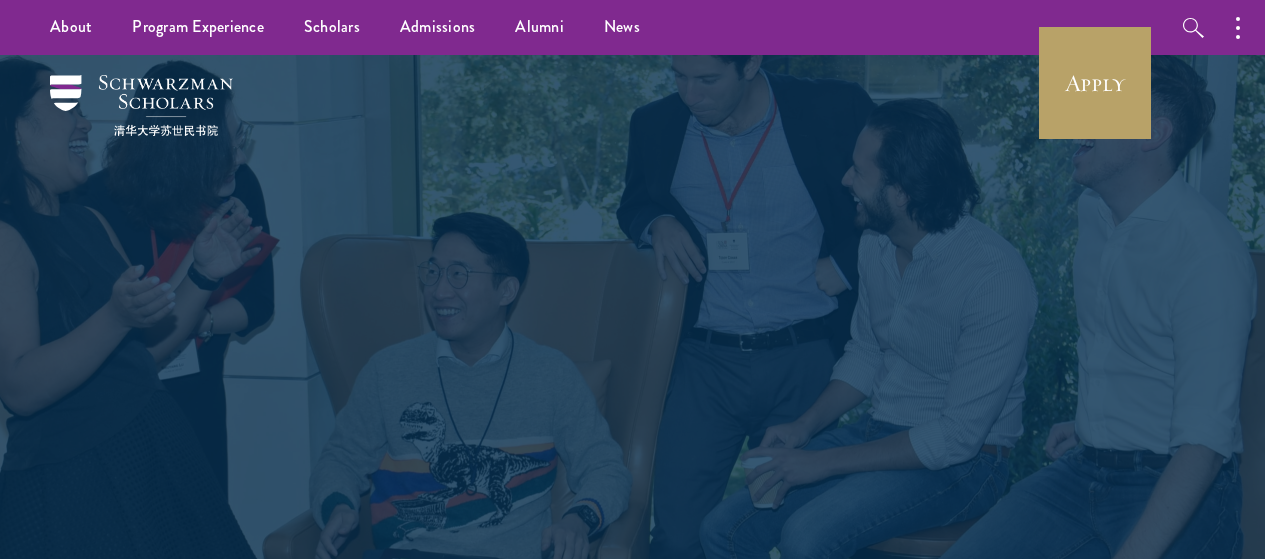 scroll, scrollTop: 0, scrollLeft: 0, axis: both 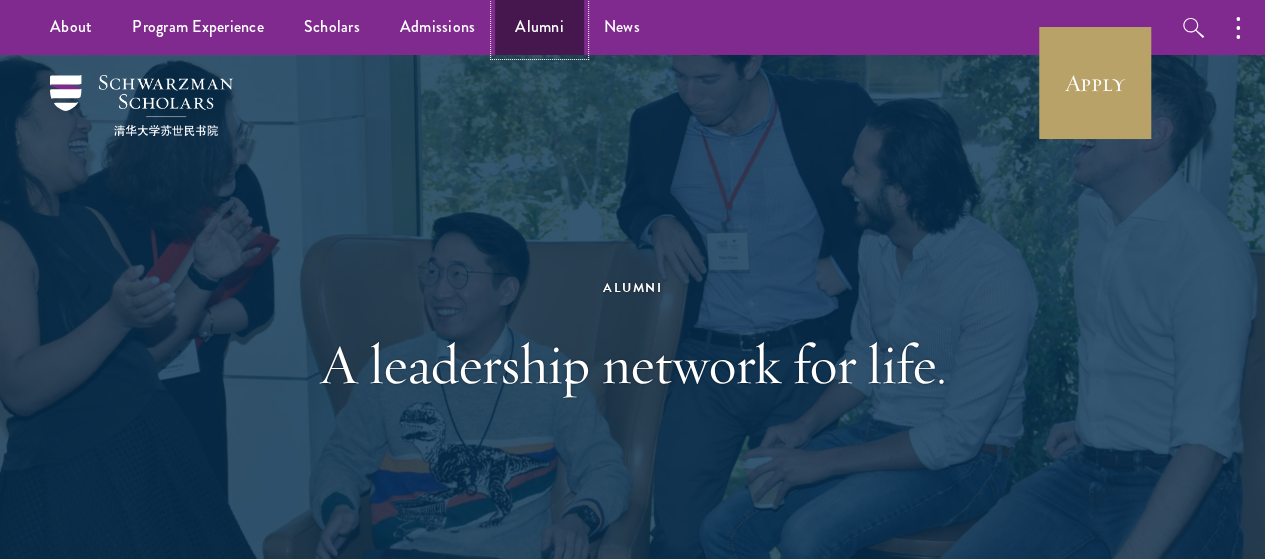 click on "Alumni" at bounding box center (539, 27) 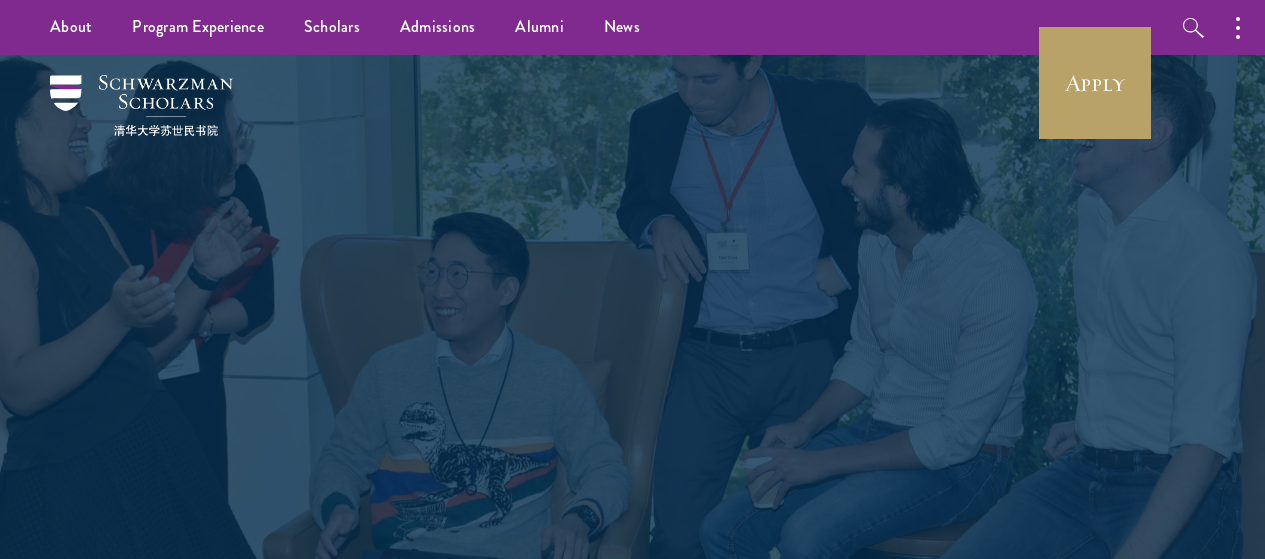 scroll, scrollTop: 0, scrollLeft: 0, axis: both 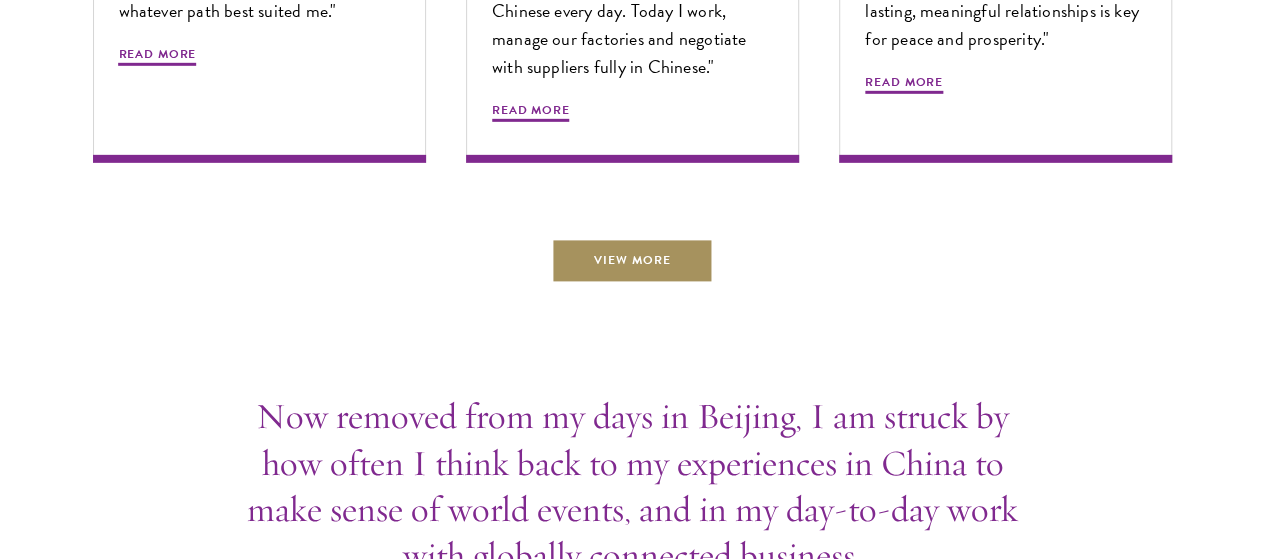 click on "View More" at bounding box center [632, 260] 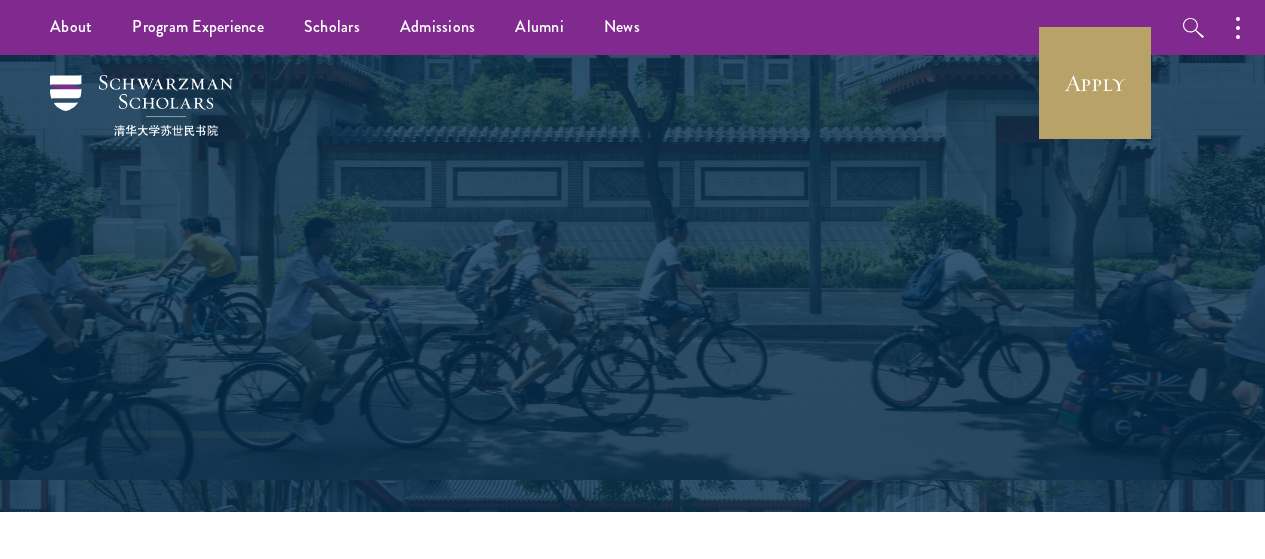 scroll, scrollTop: 0, scrollLeft: 0, axis: both 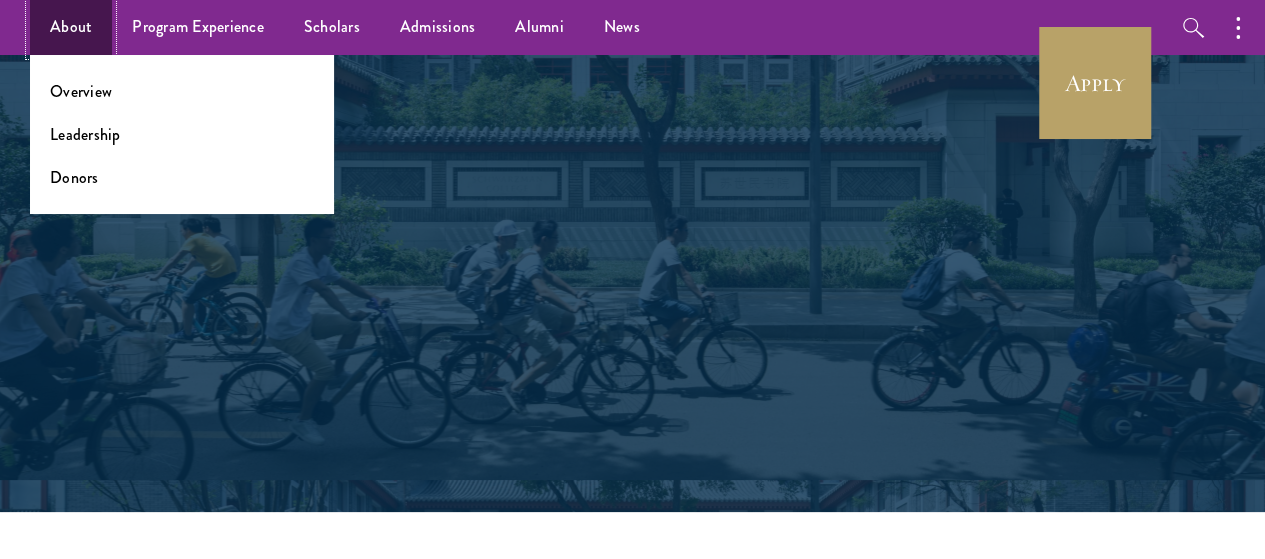 click on "About" at bounding box center (71, 27) 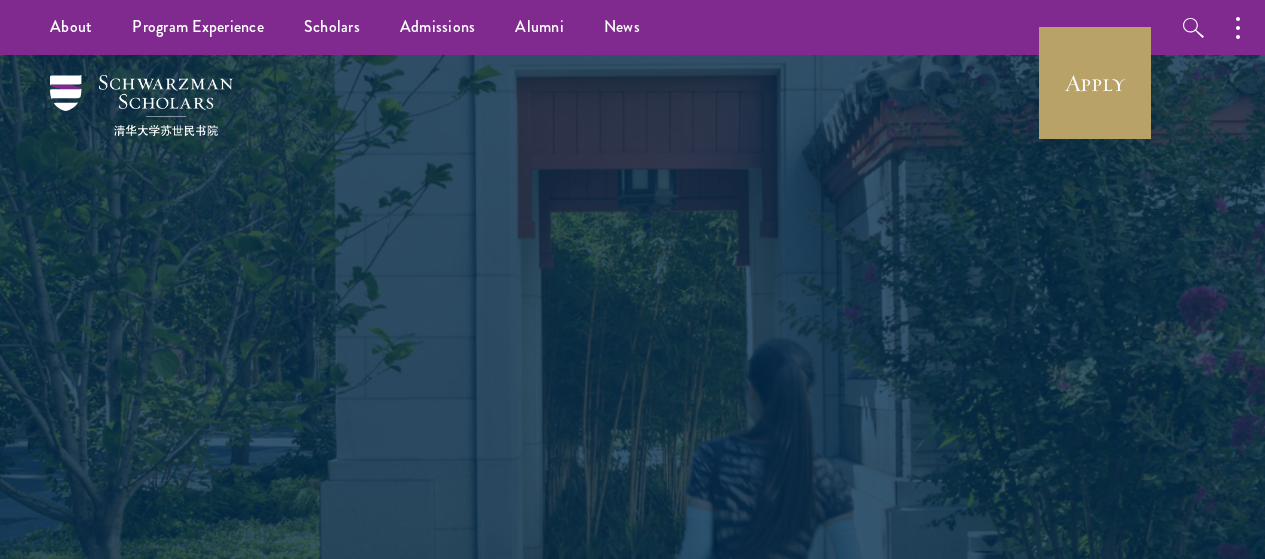 scroll, scrollTop: 0, scrollLeft: 0, axis: both 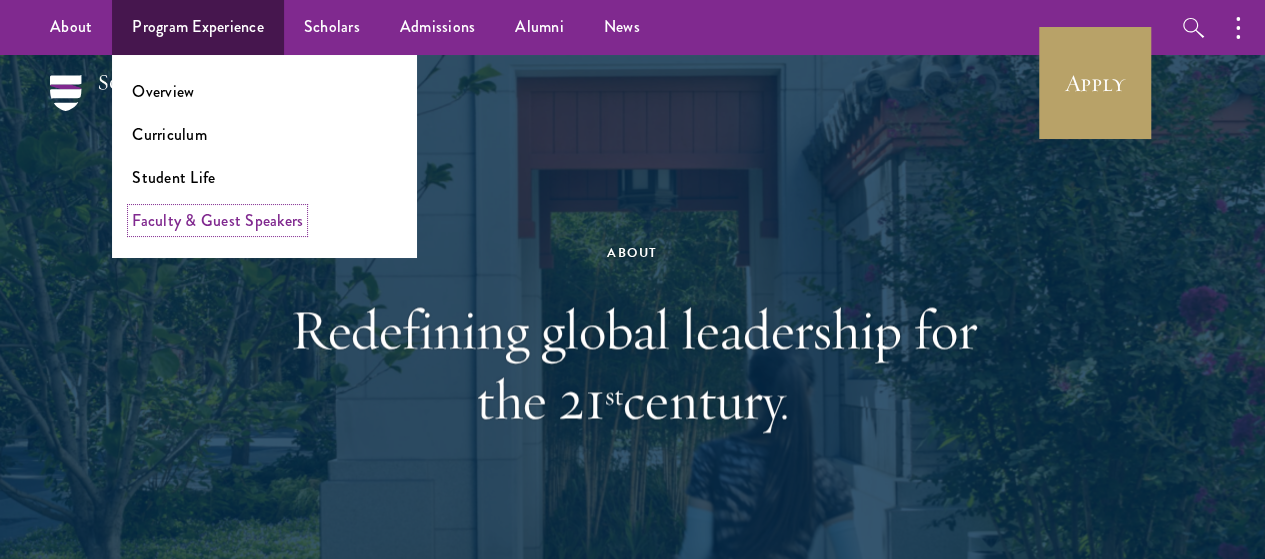 click on "Faculty & Guest Speakers" at bounding box center (217, 220) 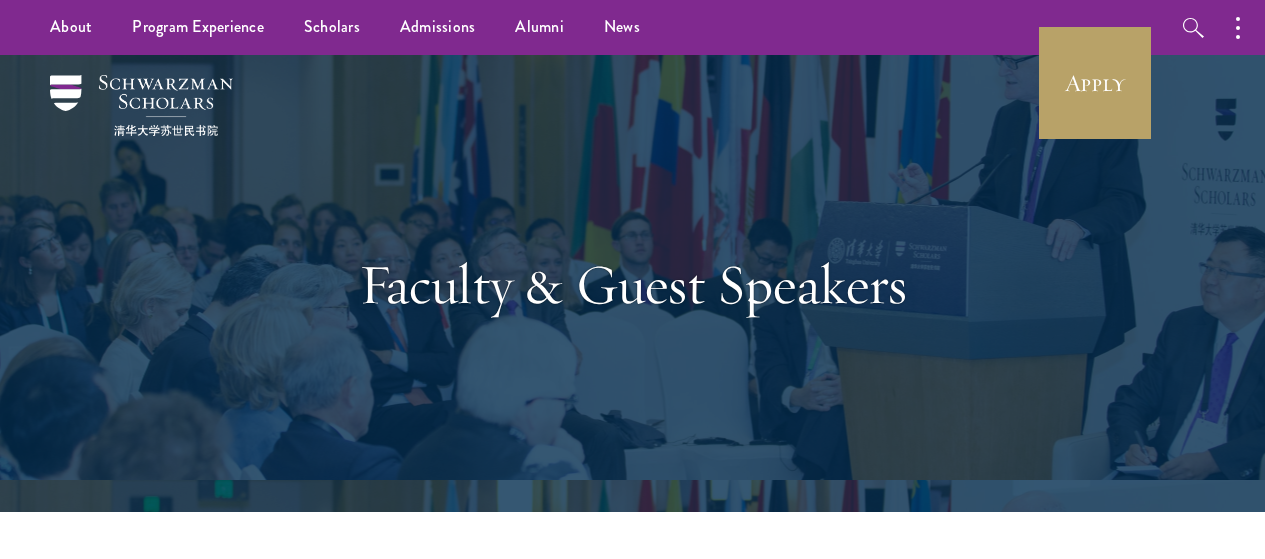 scroll, scrollTop: 0, scrollLeft: 0, axis: both 